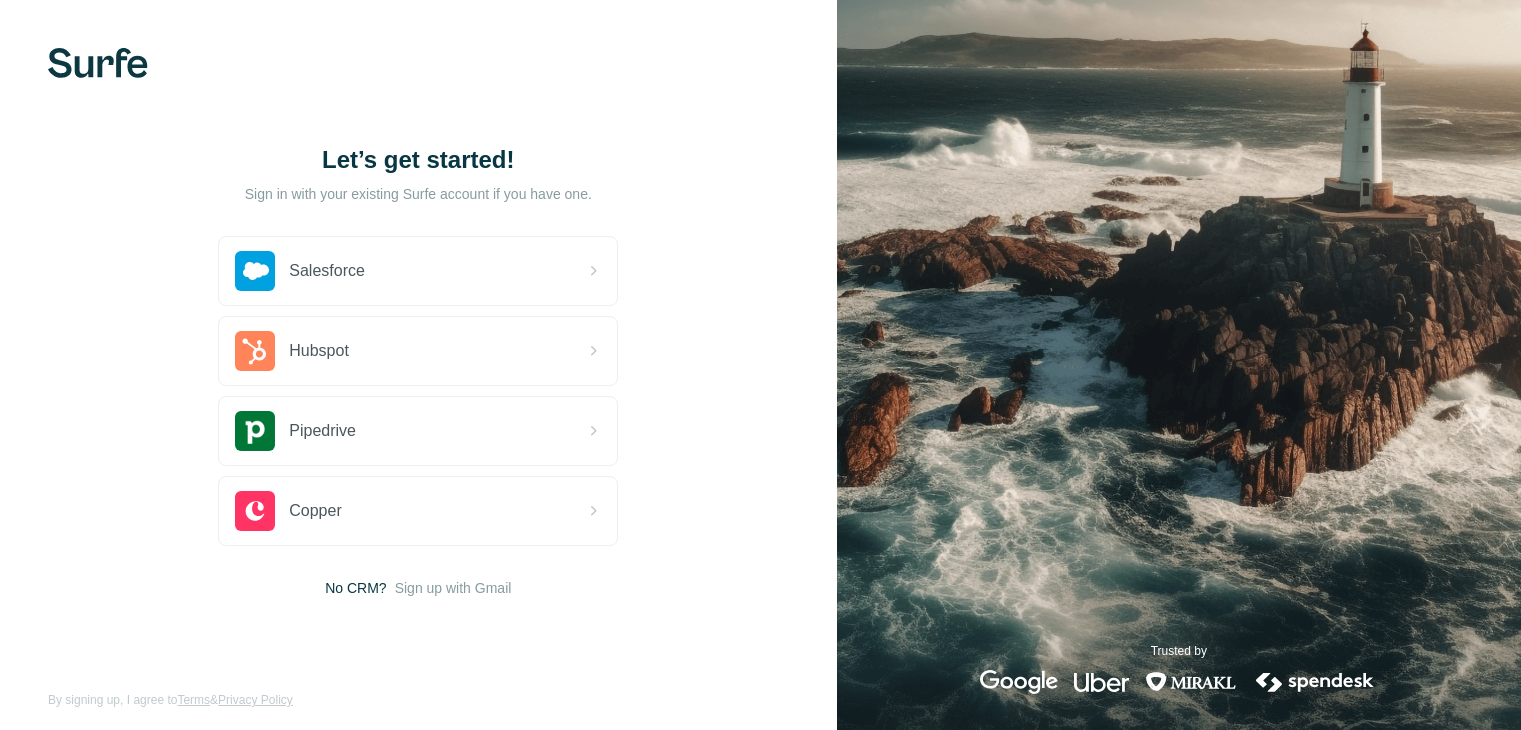 scroll, scrollTop: 0, scrollLeft: 0, axis: both 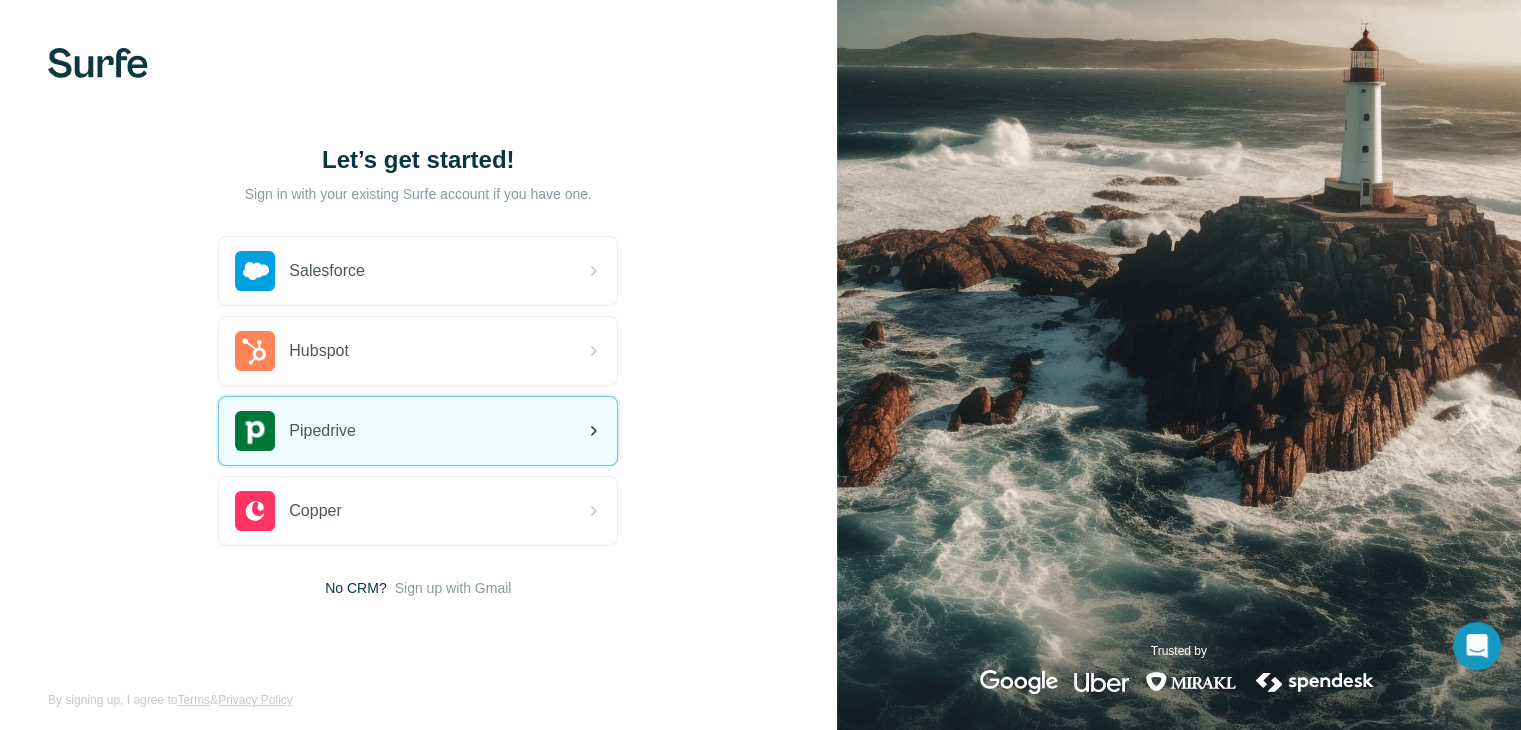 click on "Pipedrive" at bounding box center (418, 431) 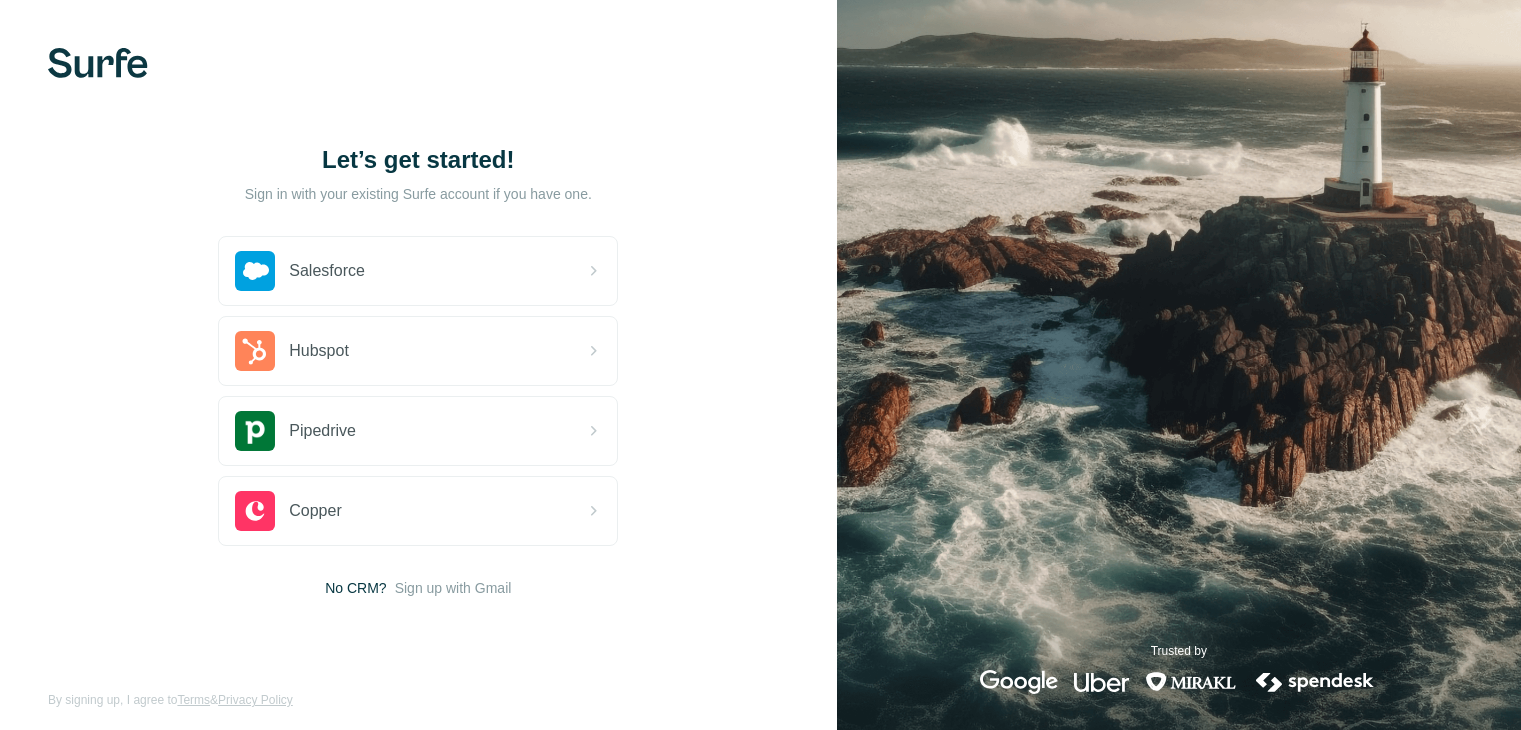 scroll, scrollTop: 0, scrollLeft: 0, axis: both 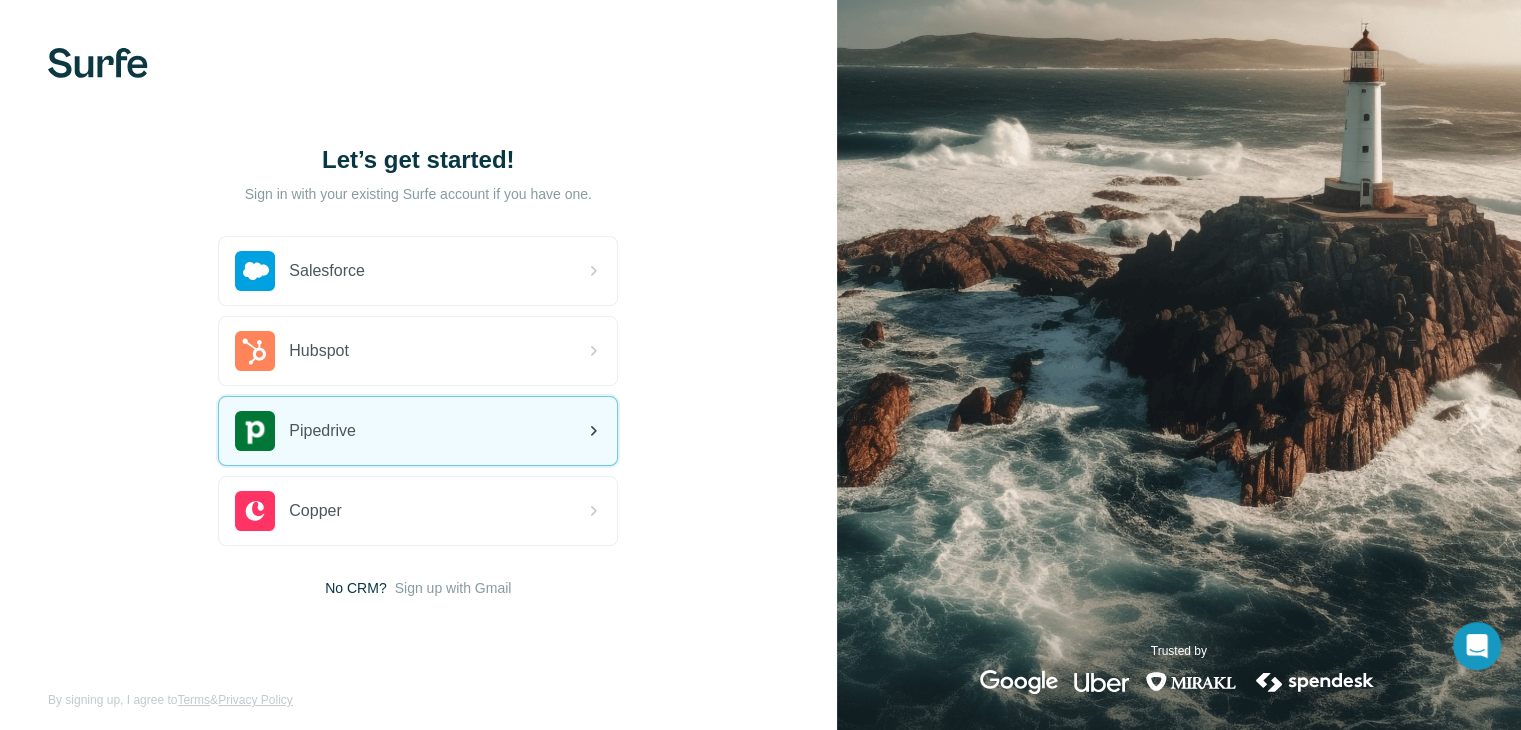 click on "Pipedrive" at bounding box center (418, 431) 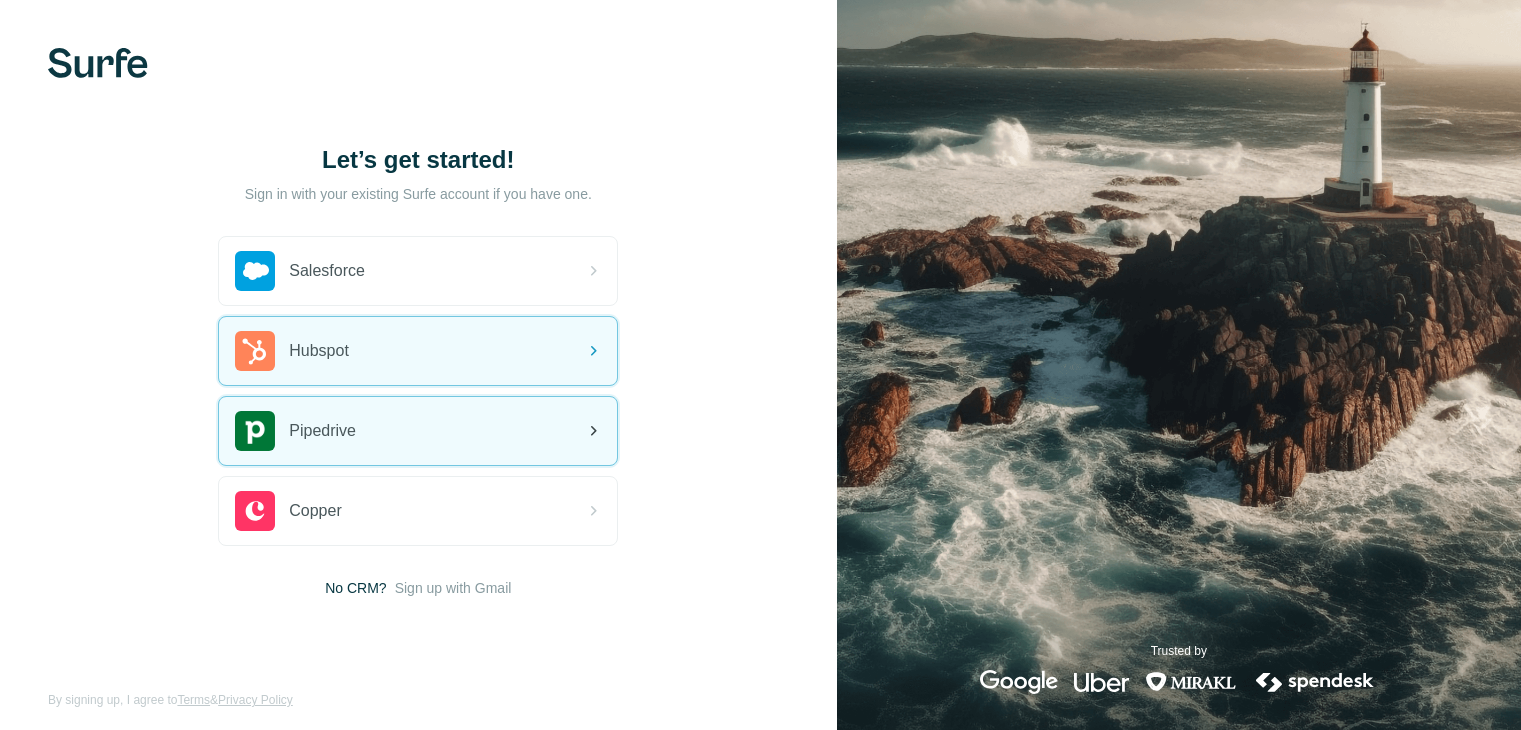 scroll, scrollTop: 0, scrollLeft: 0, axis: both 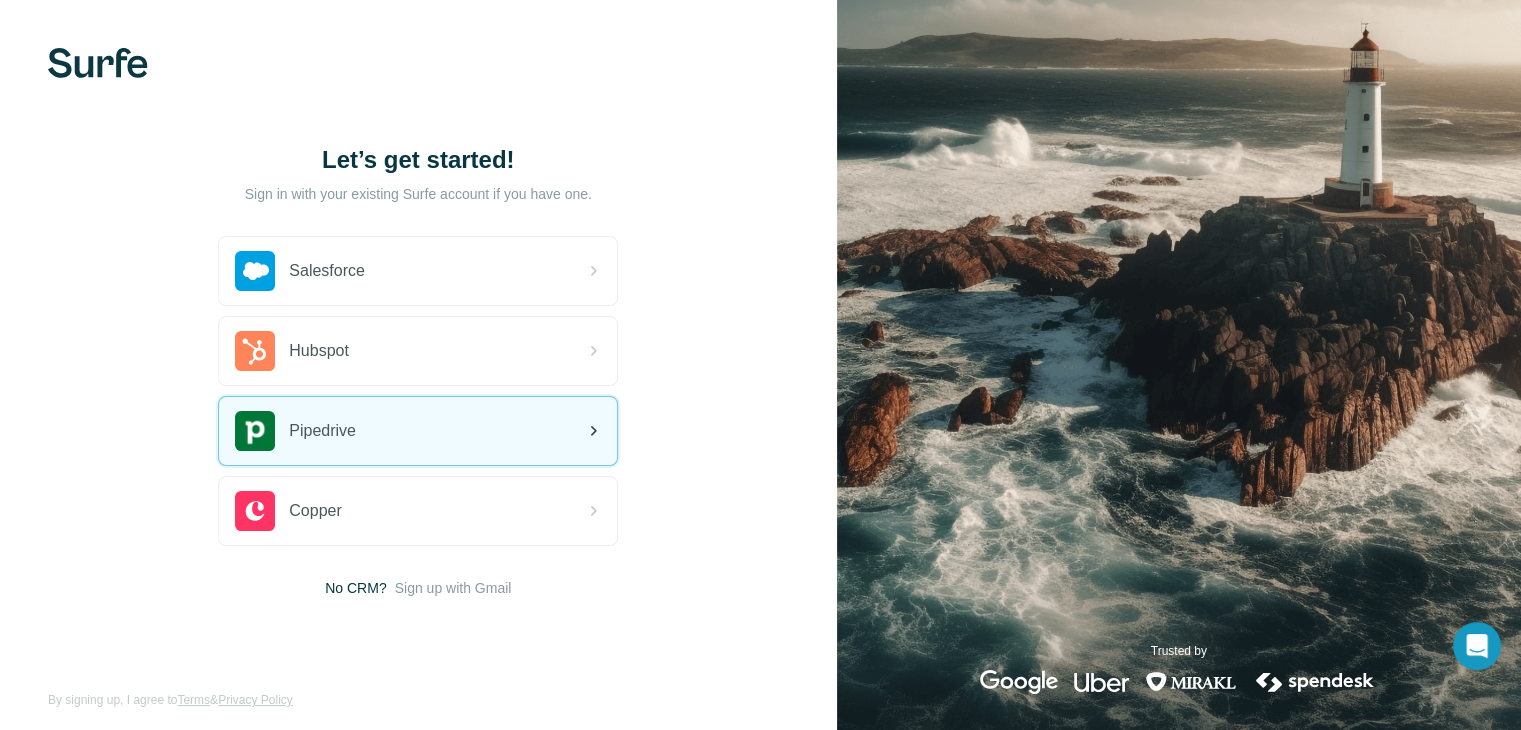 click on "Pipedrive" at bounding box center (418, 431) 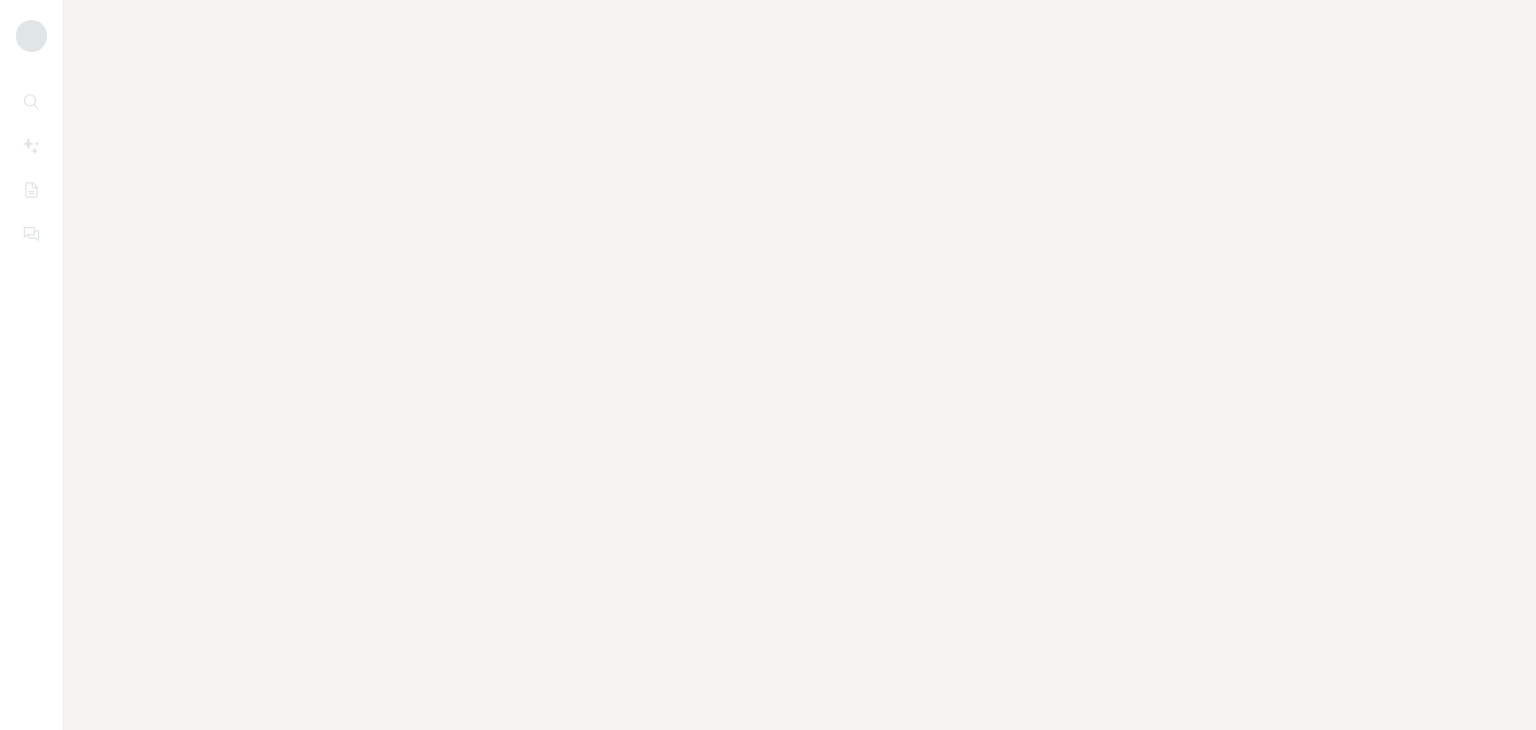 scroll, scrollTop: 0, scrollLeft: 0, axis: both 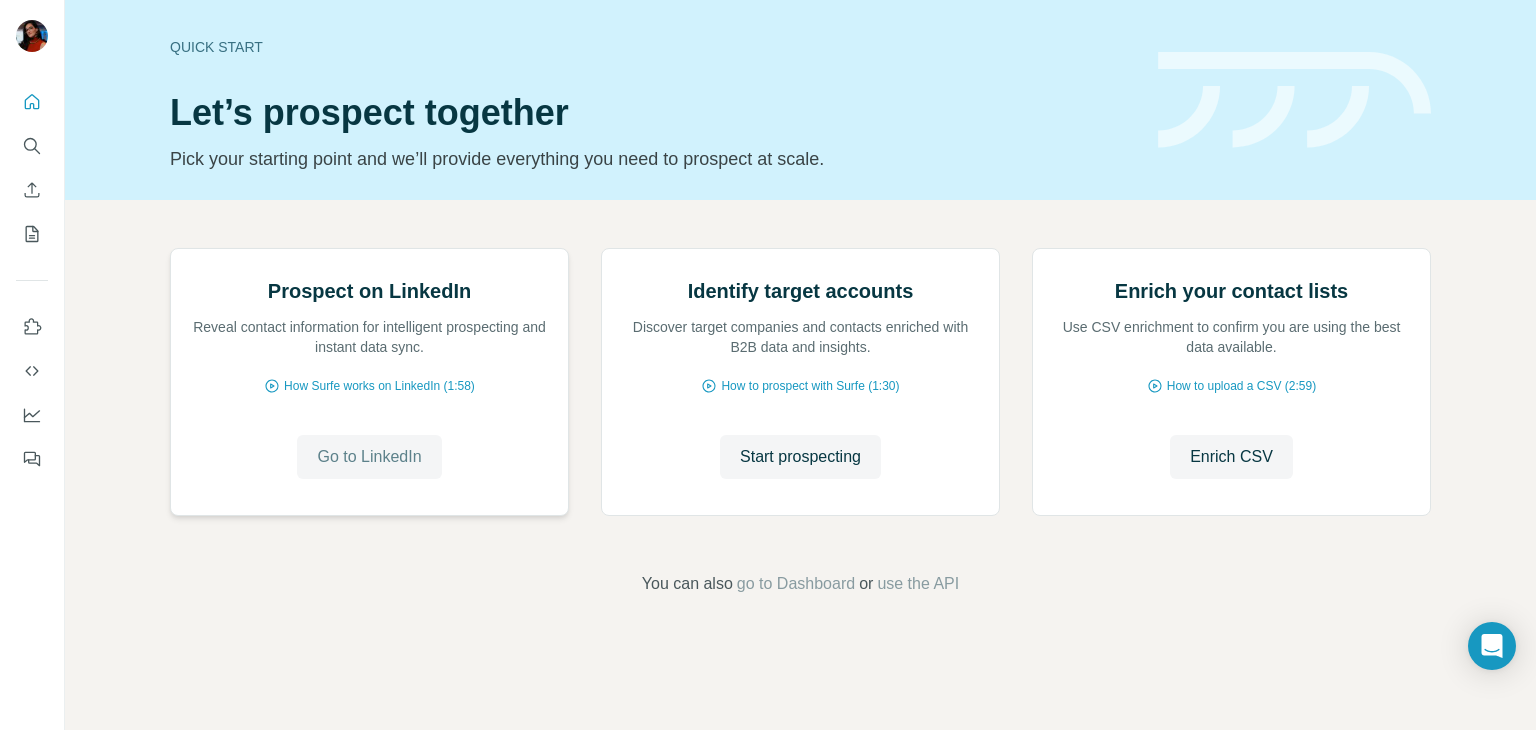 click on "Go to LinkedIn" at bounding box center [369, 457] 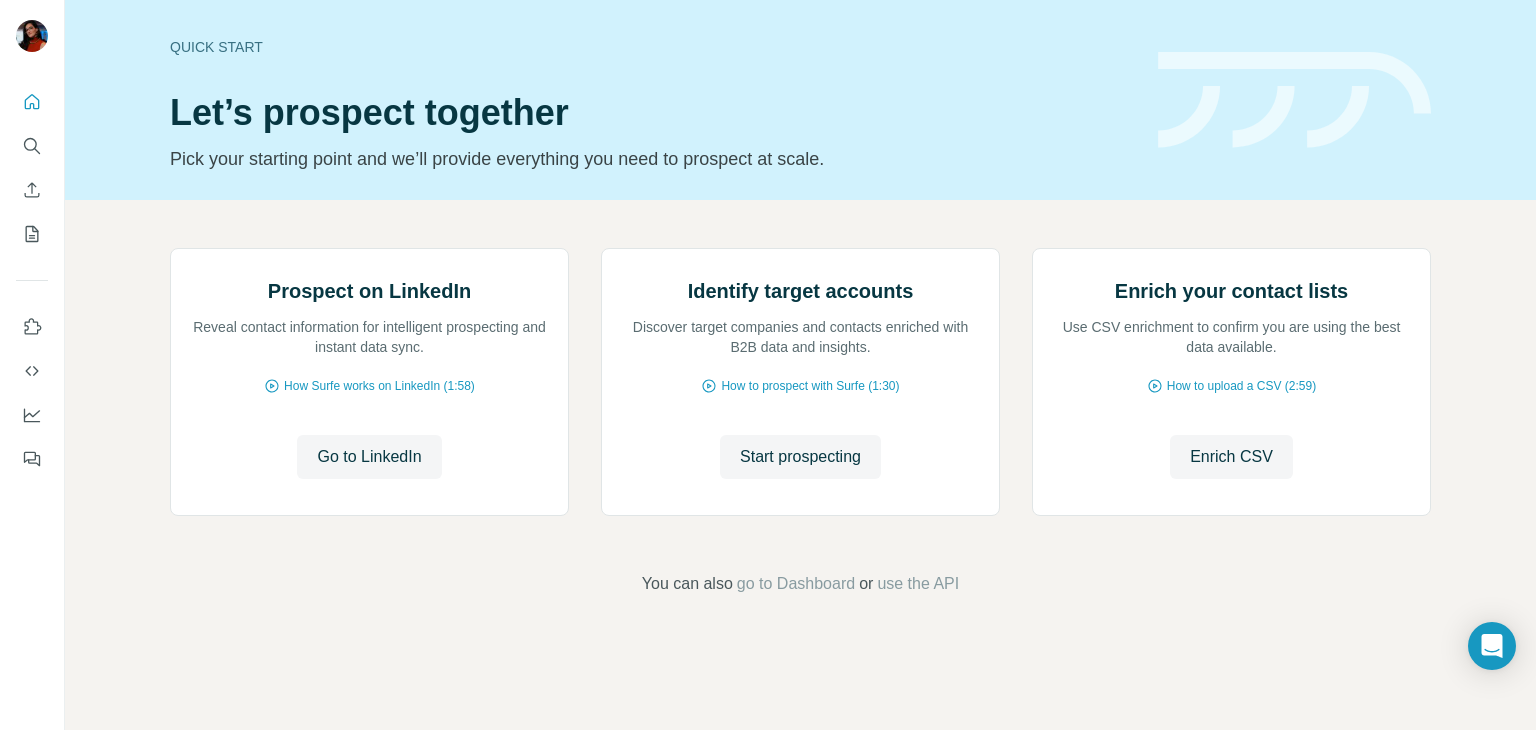 scroll, scrollTop: 134, scrollLeft: 0, axis: vertical 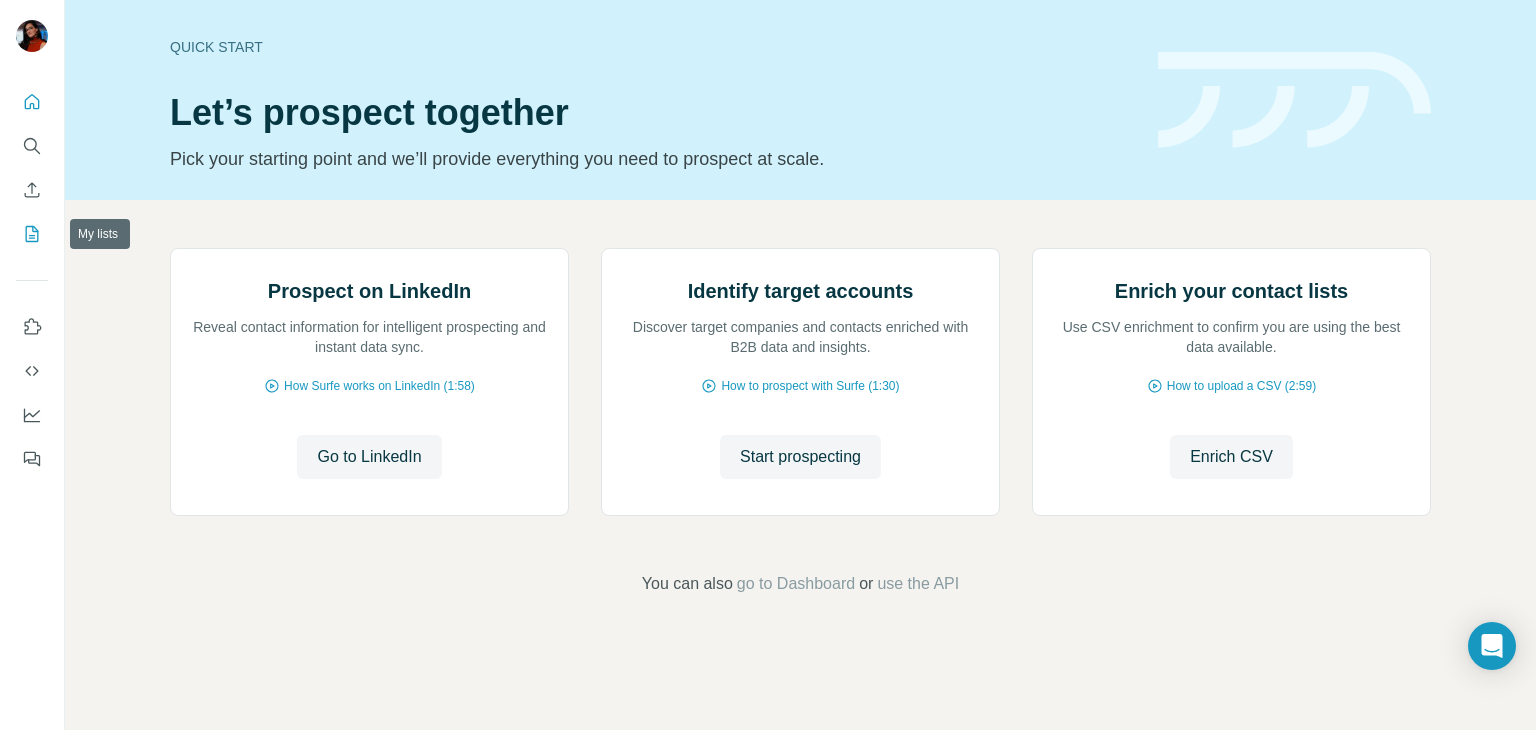 click 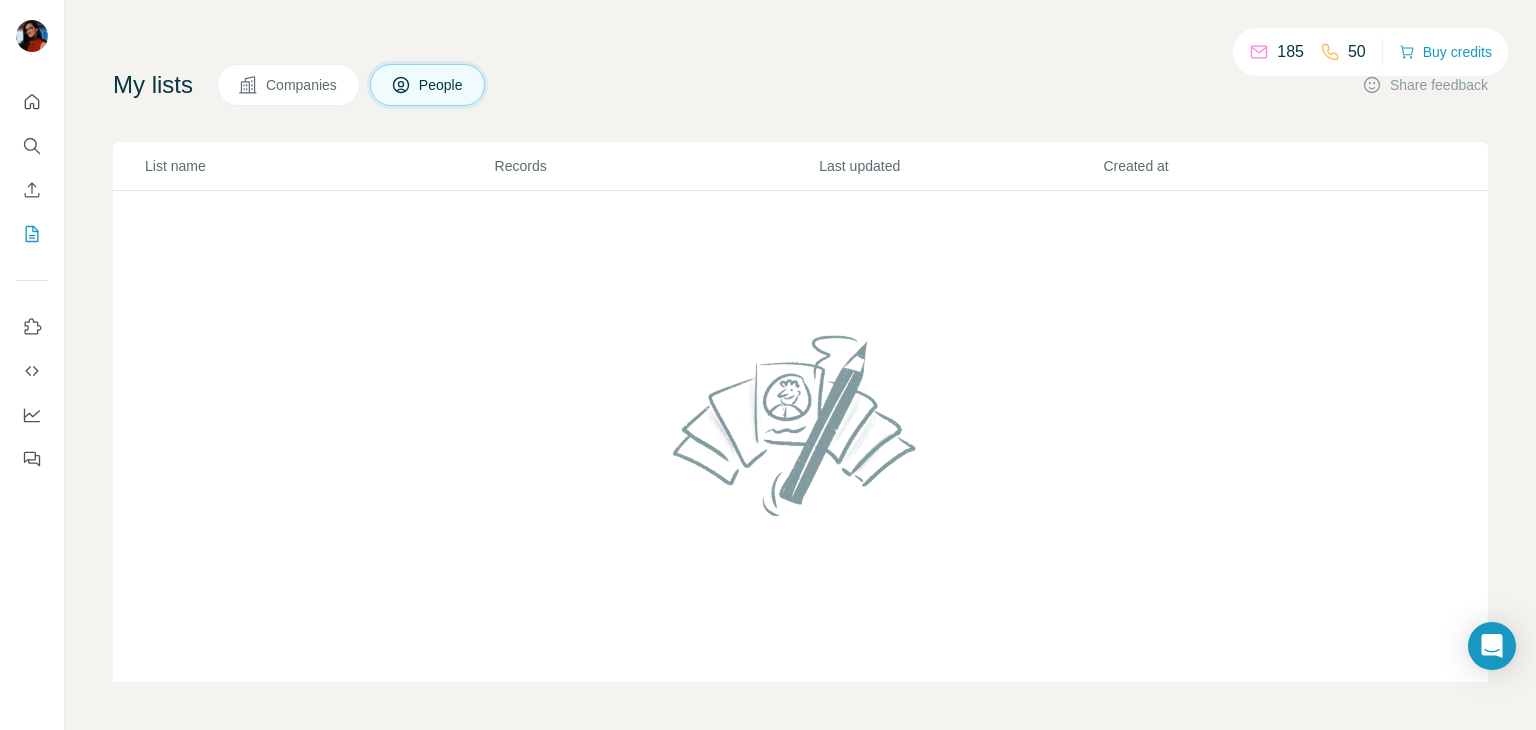 scroll, scrollTop: 0, scrollLeft: 0, axis: both 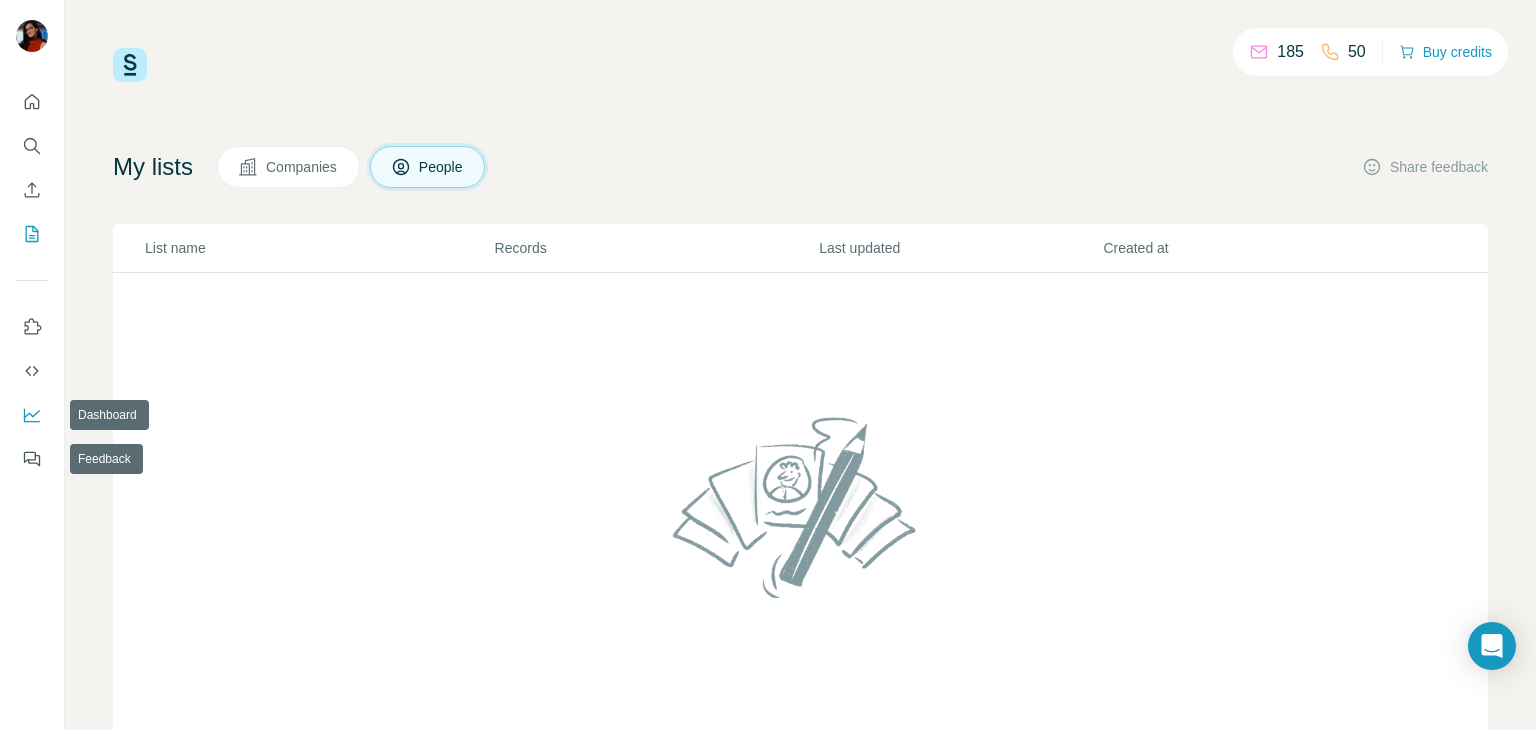 click 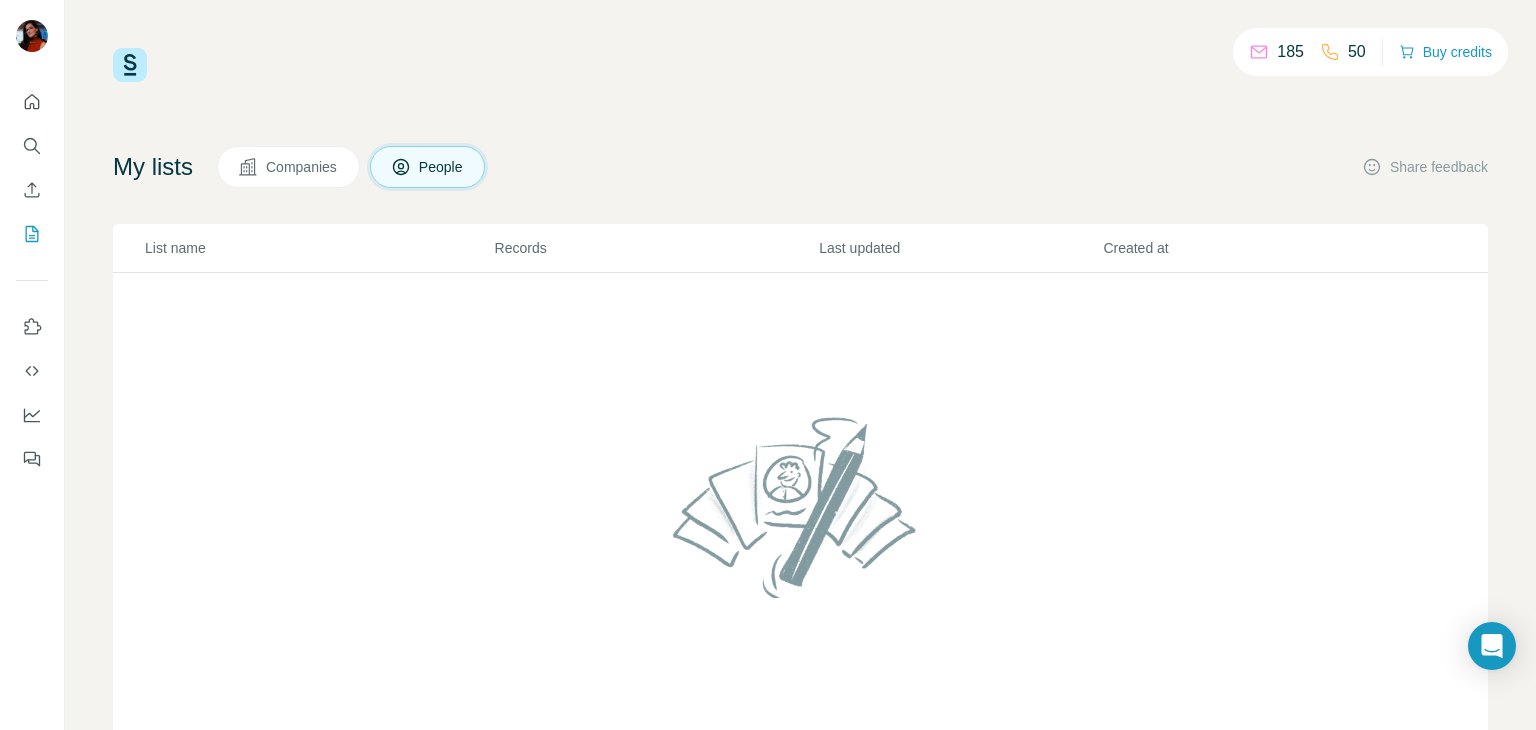 click on "Companies" at bounding box center (302, 167) 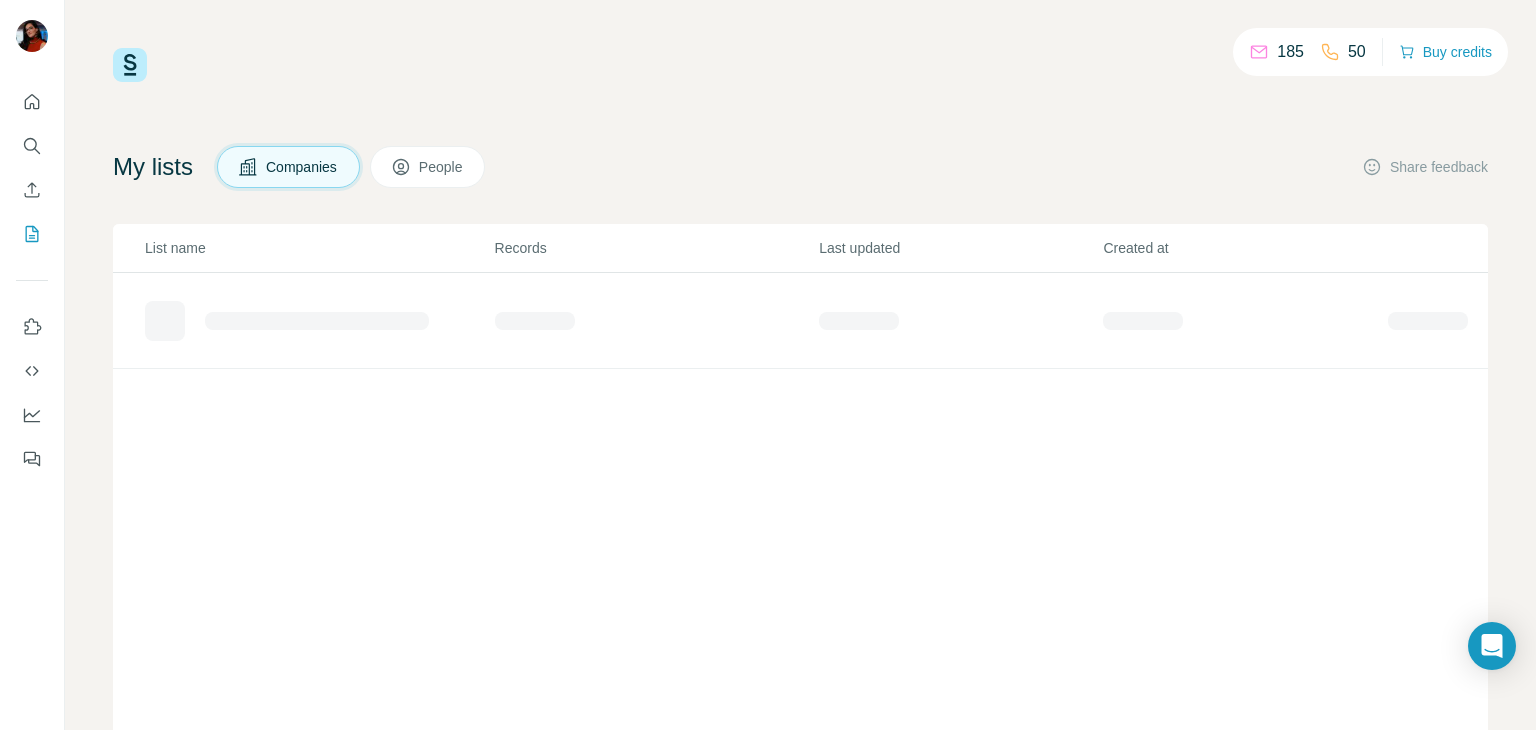 click on "Companies" at bounding box center [302, 167] 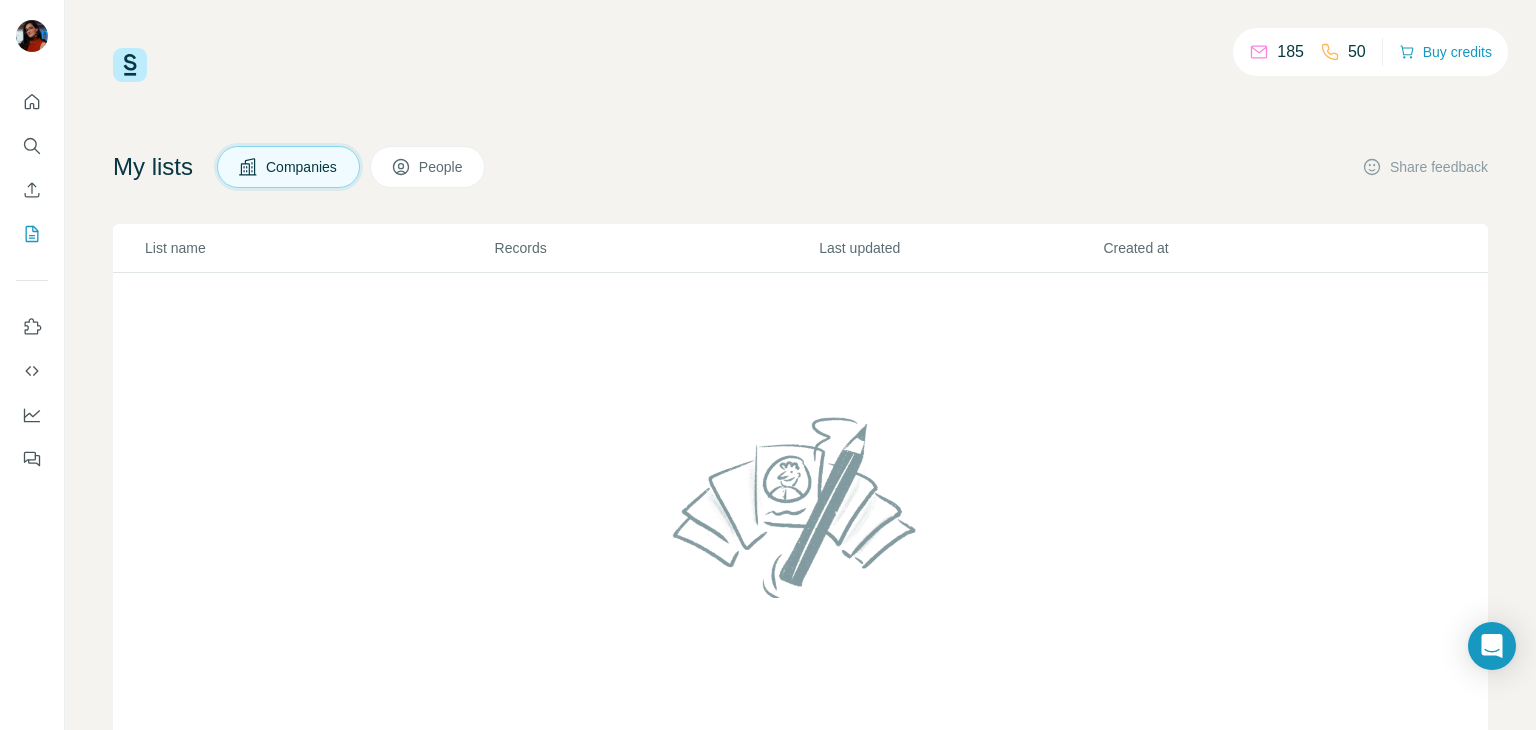 click on "List name" at bounding box center (319, 248) 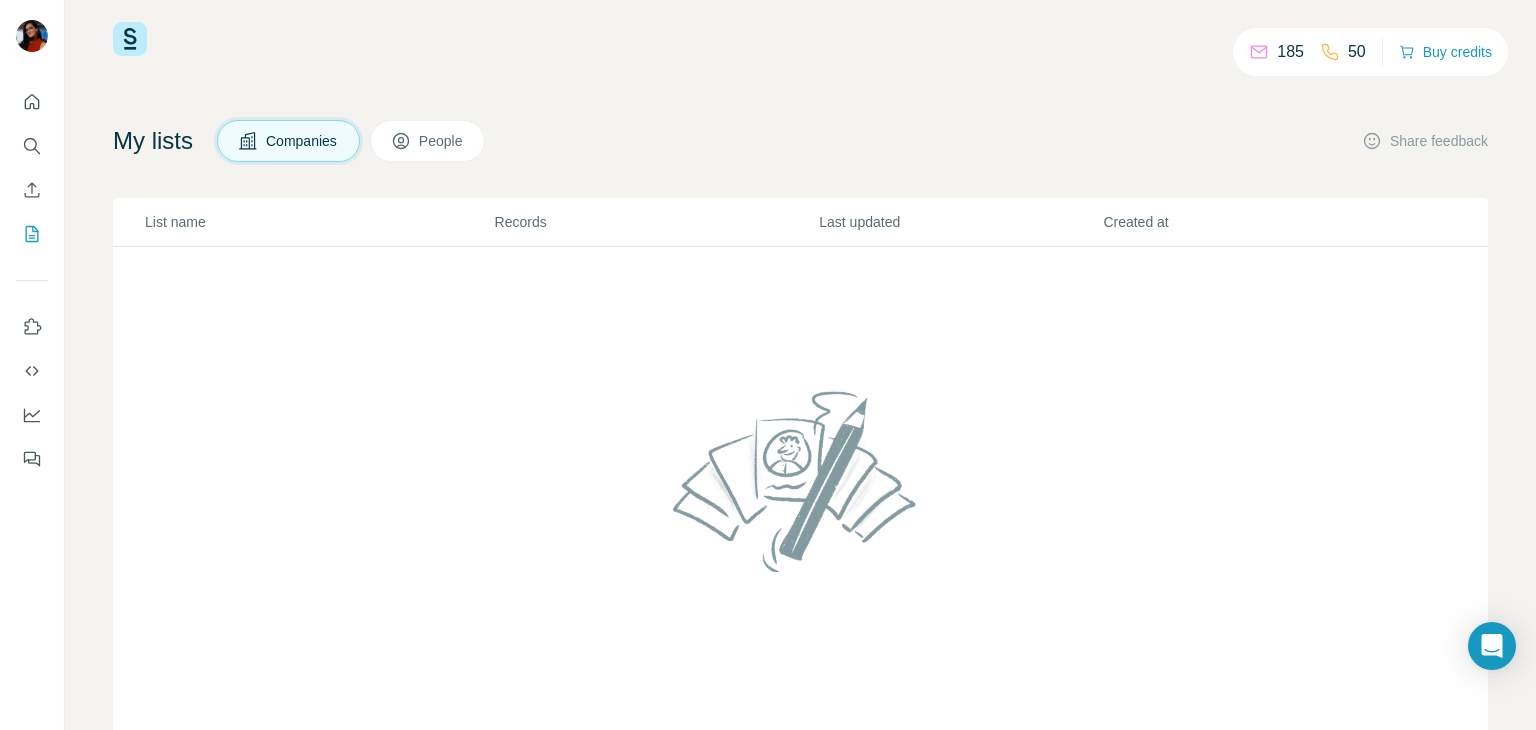 scroll, scrollTop: 0, scrollLeft: 0, axis: both 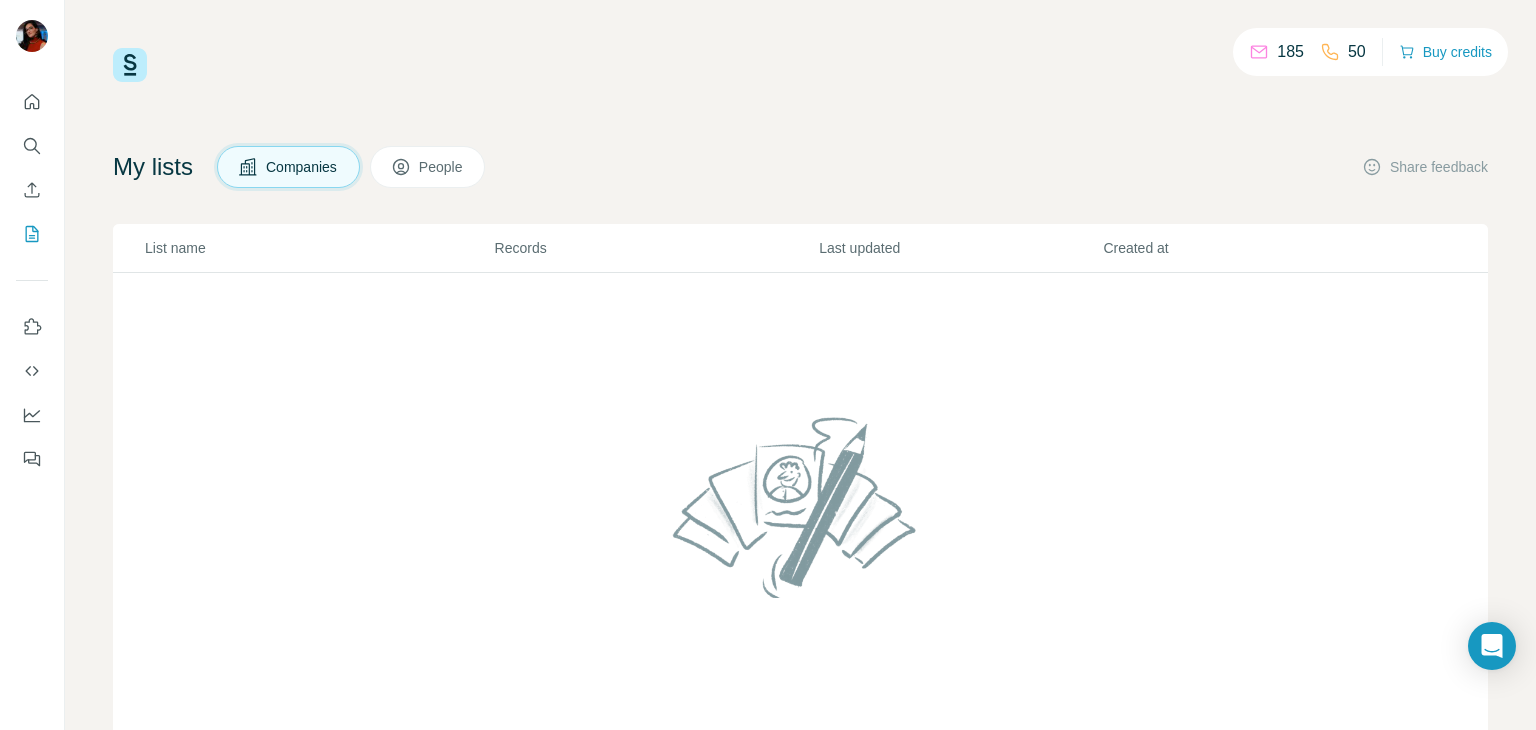 click on "List name" at bounding box center (319, 248) 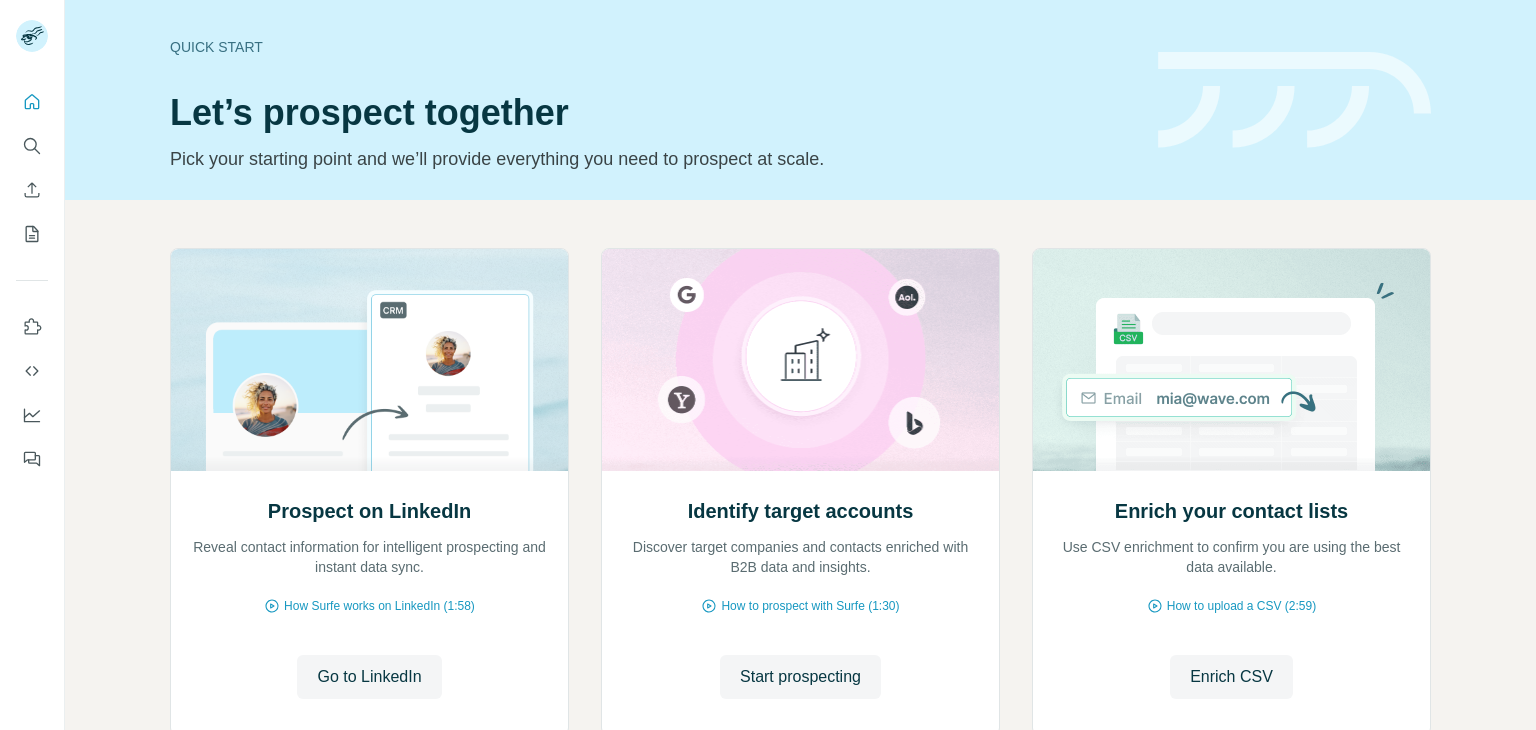 scroll, scrollTop: 0, scrollLeft: 0, axis: both 